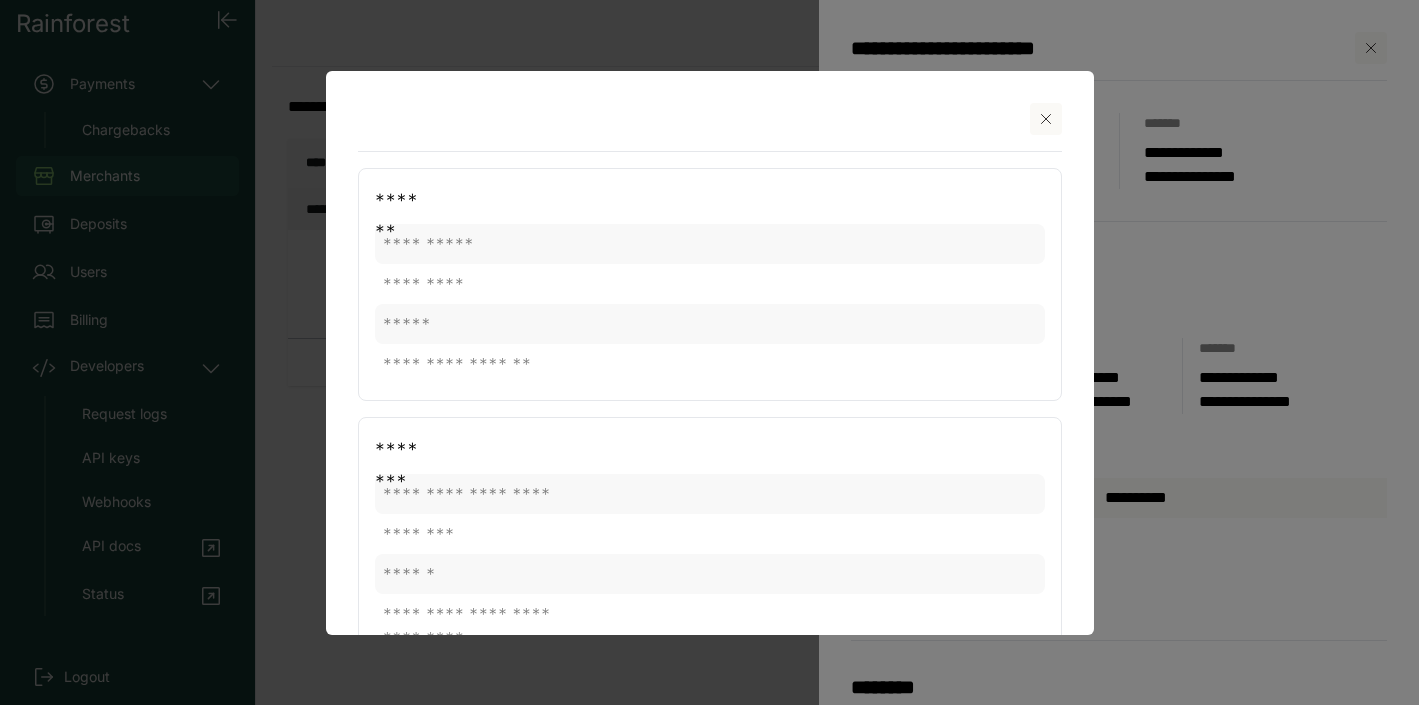 scroll, scrollTop: 0, scrollLeft: 0, axis: both 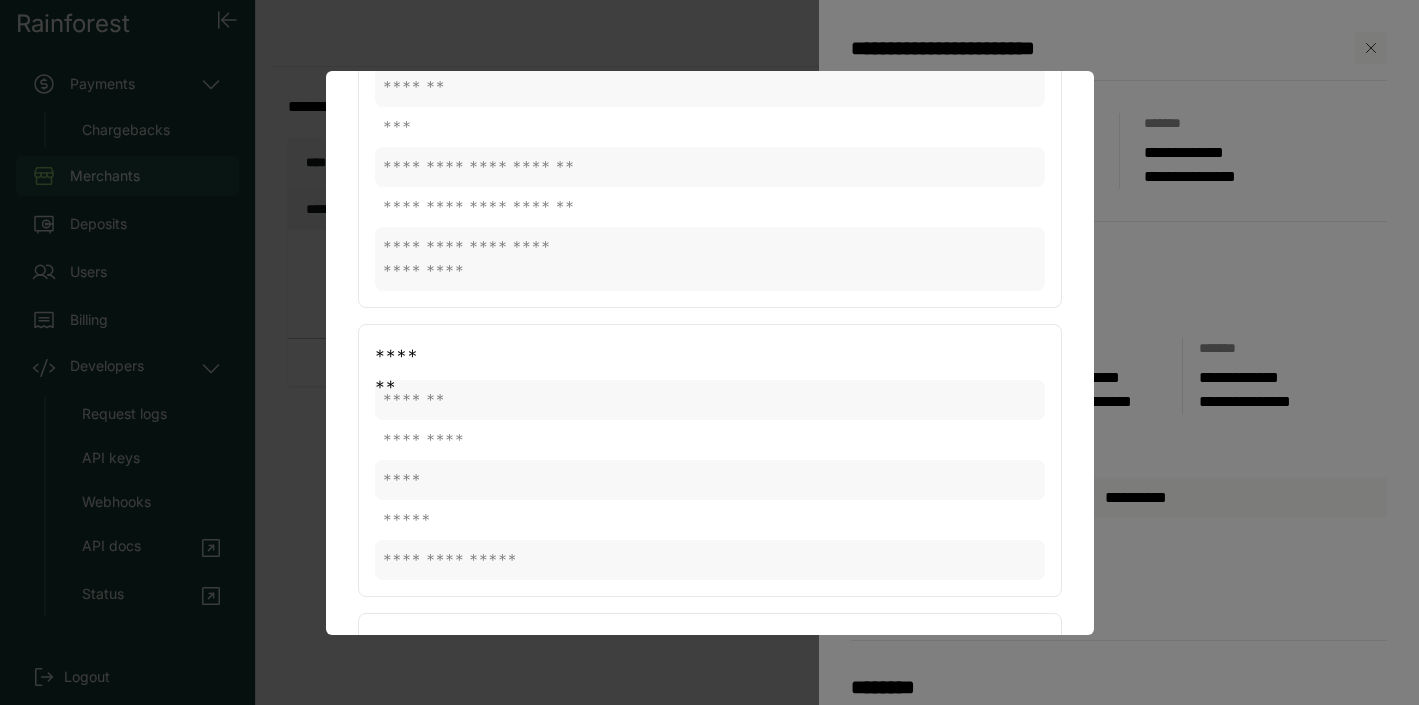 click at bounding box center (709, 352) 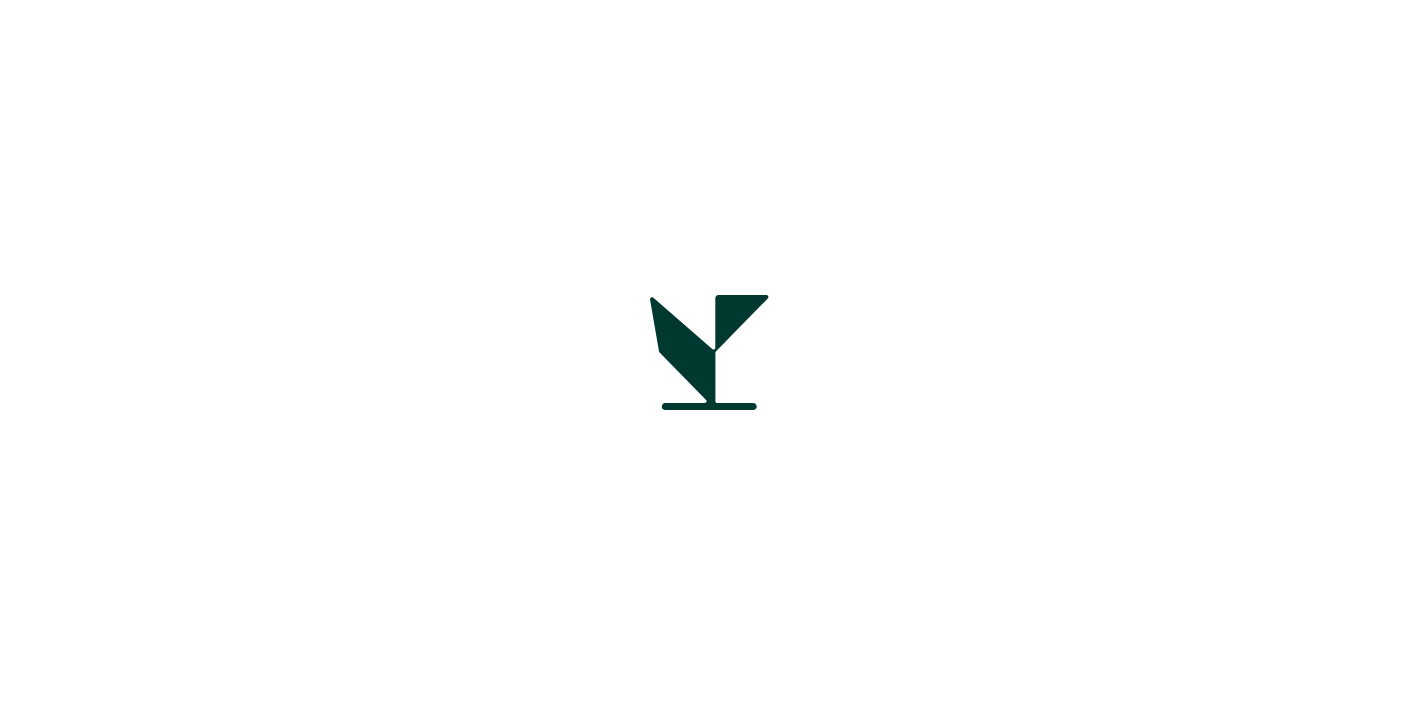 scroll, scrollTop: 0, scrollLeft: 0, axis: both 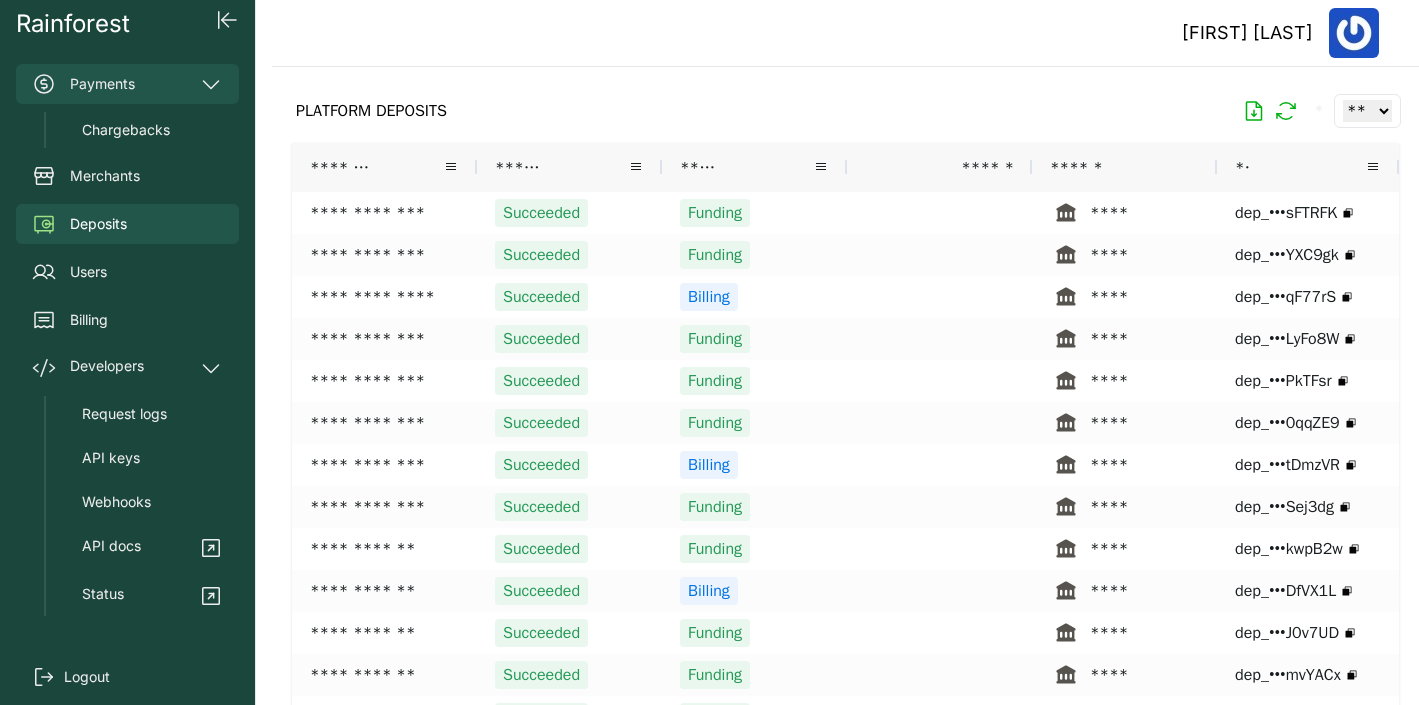 click on "Payments" at bounding box center [127, 84] 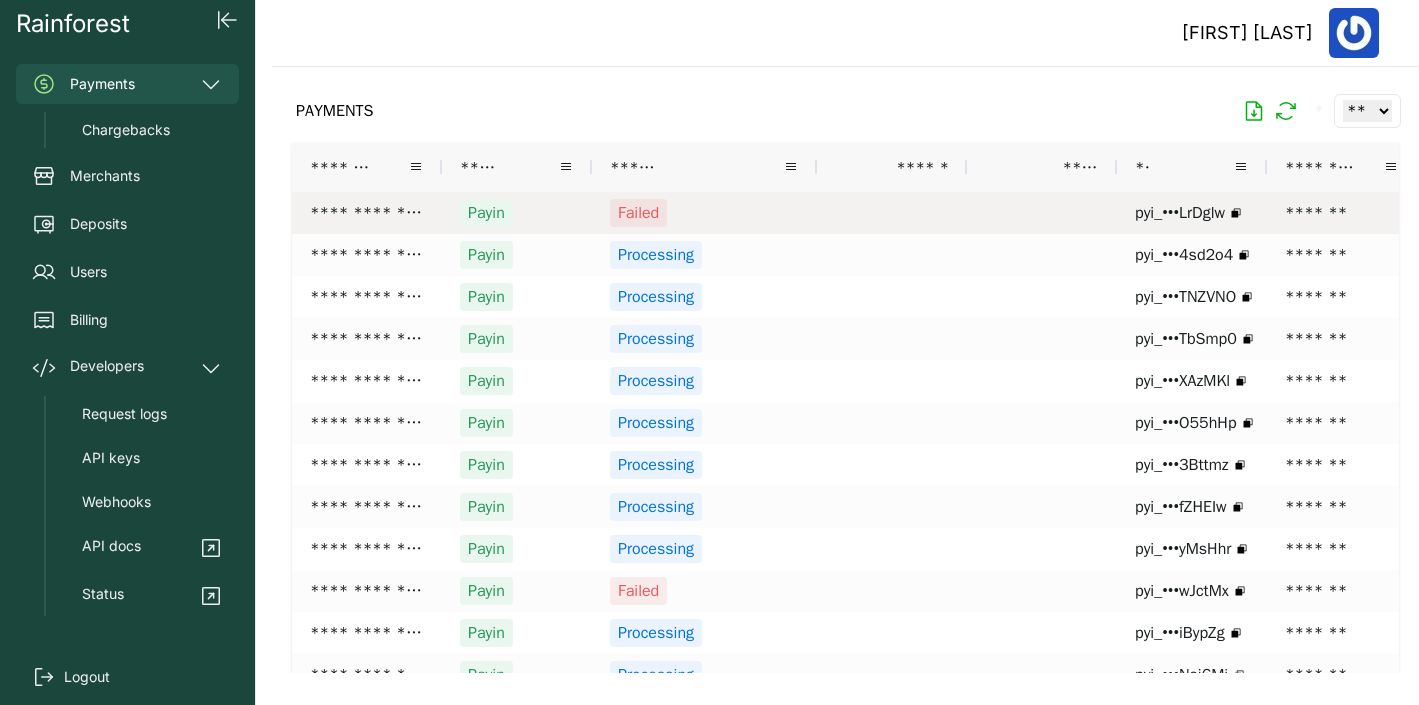 scroll, scrollTop: 0, scrollLeft: 68, axis: horizontal 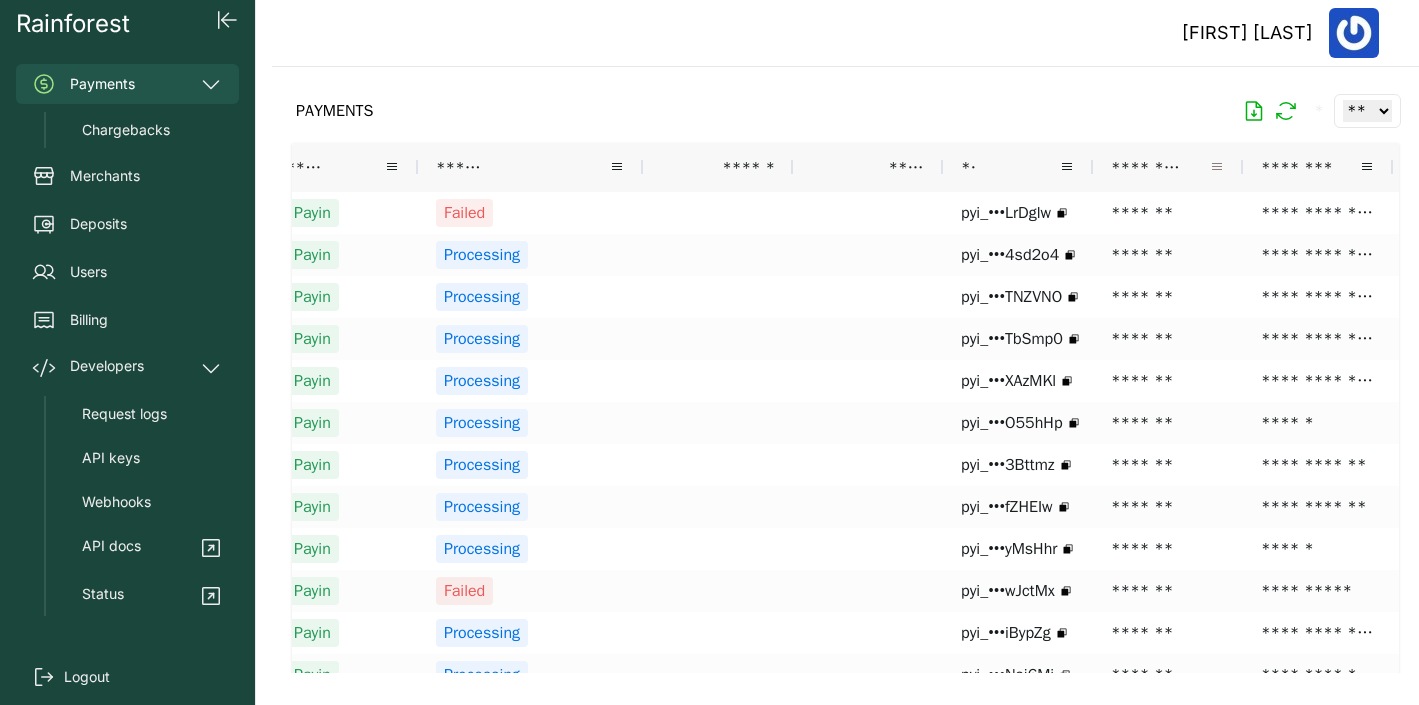 click at bounding box center [1217, 167] 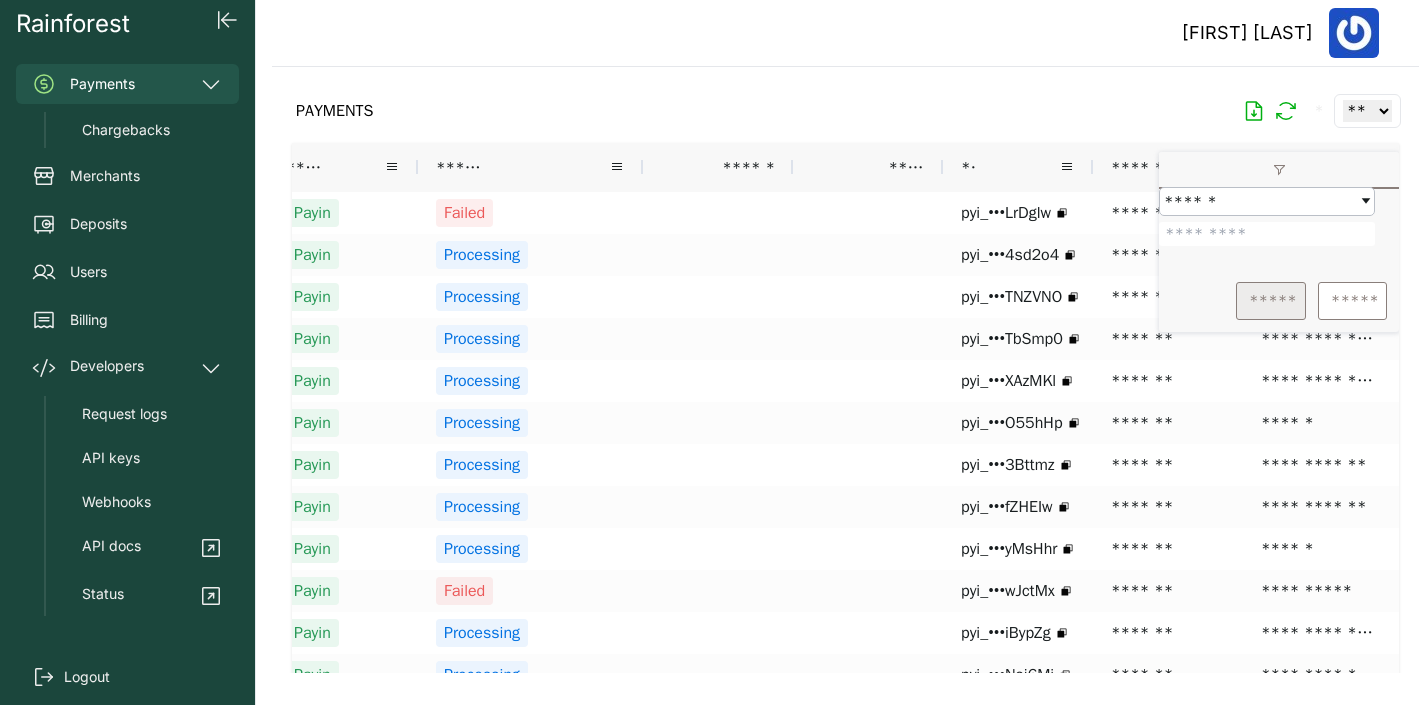 type on "*******" 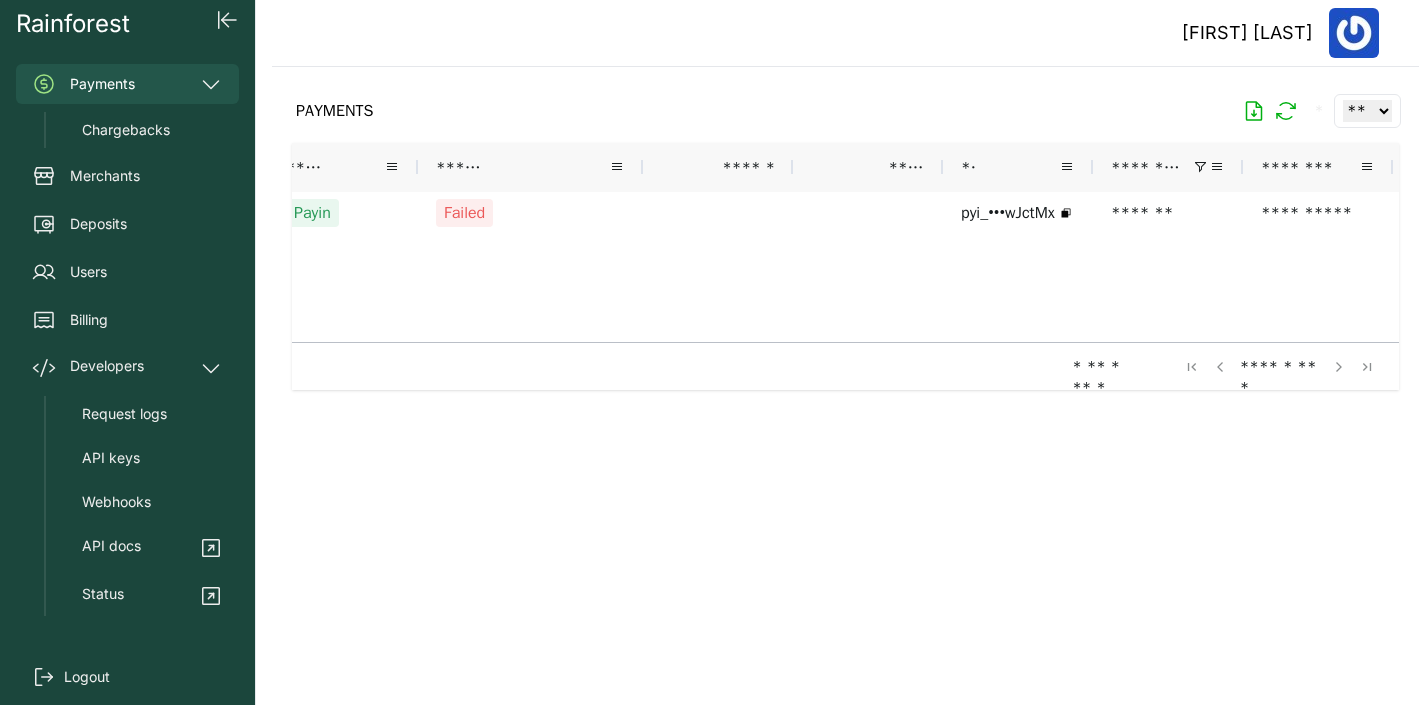 click on "**********" at bounding box center [993, 267] 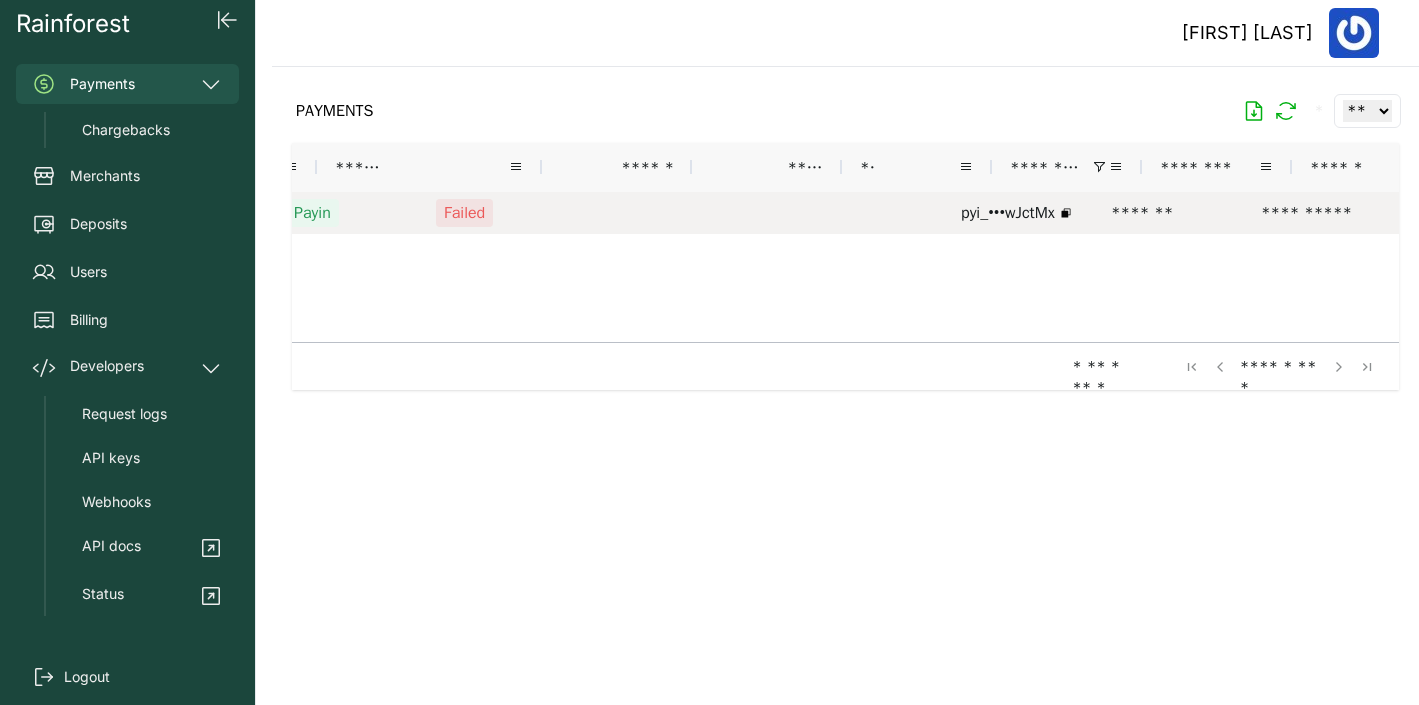 scroll, scrollTop: 0, scrollLeft: 643, axis: horizontal 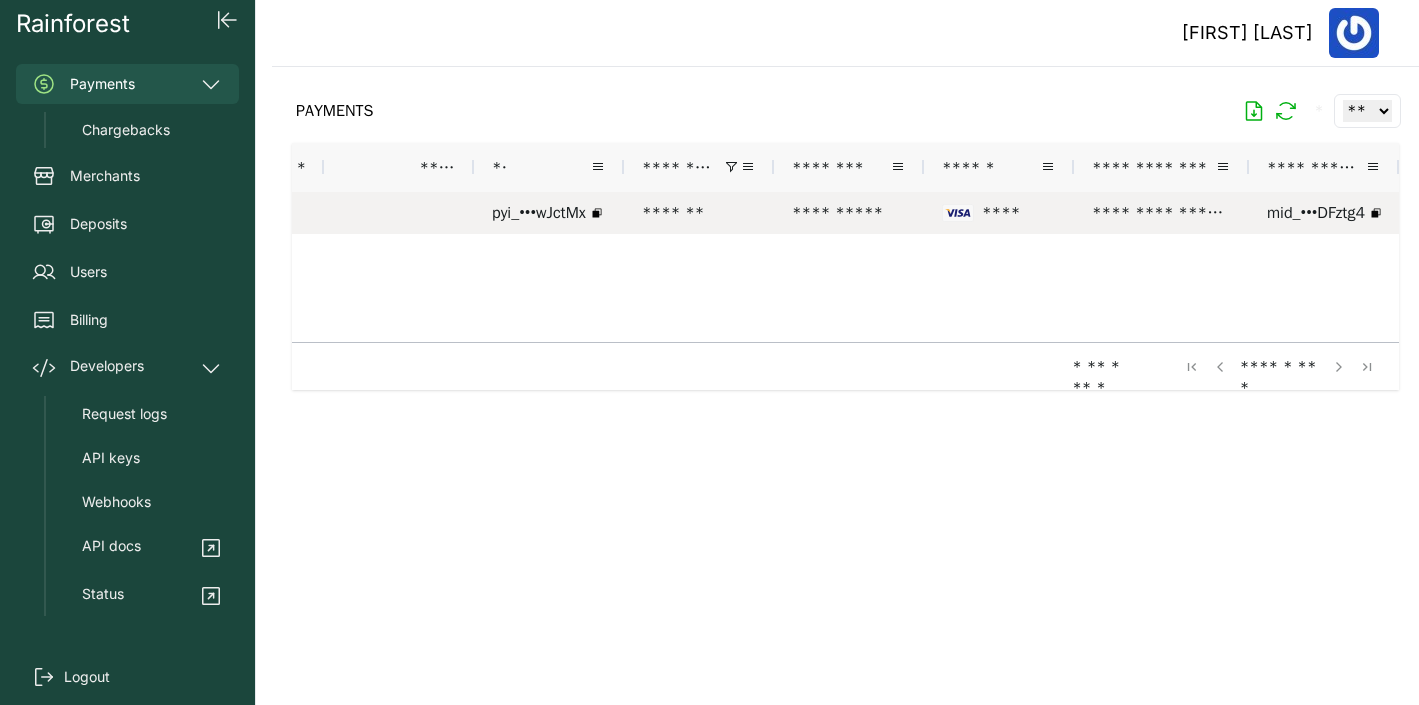 click on "**********" at bounding box center (849, 213) 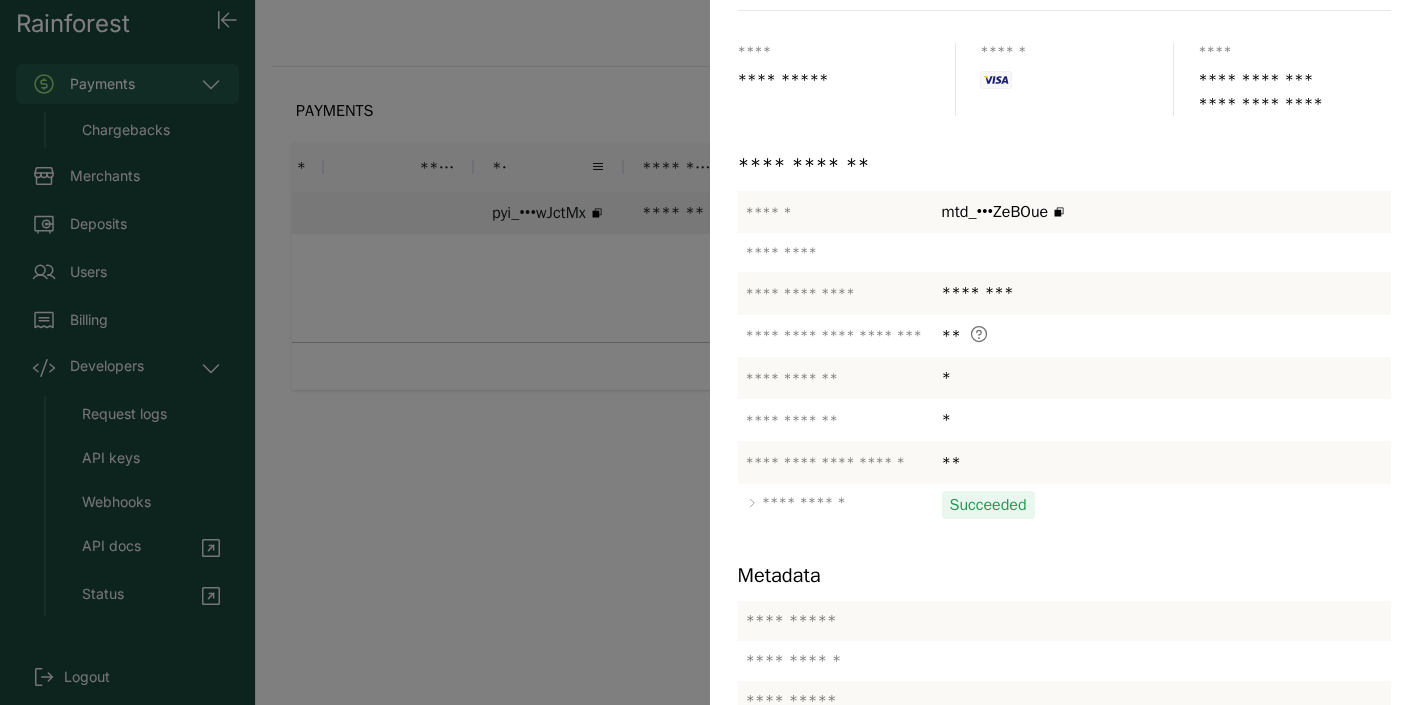 scroll, scrollTop: 181, scrollLeft: 0, axis: vertical 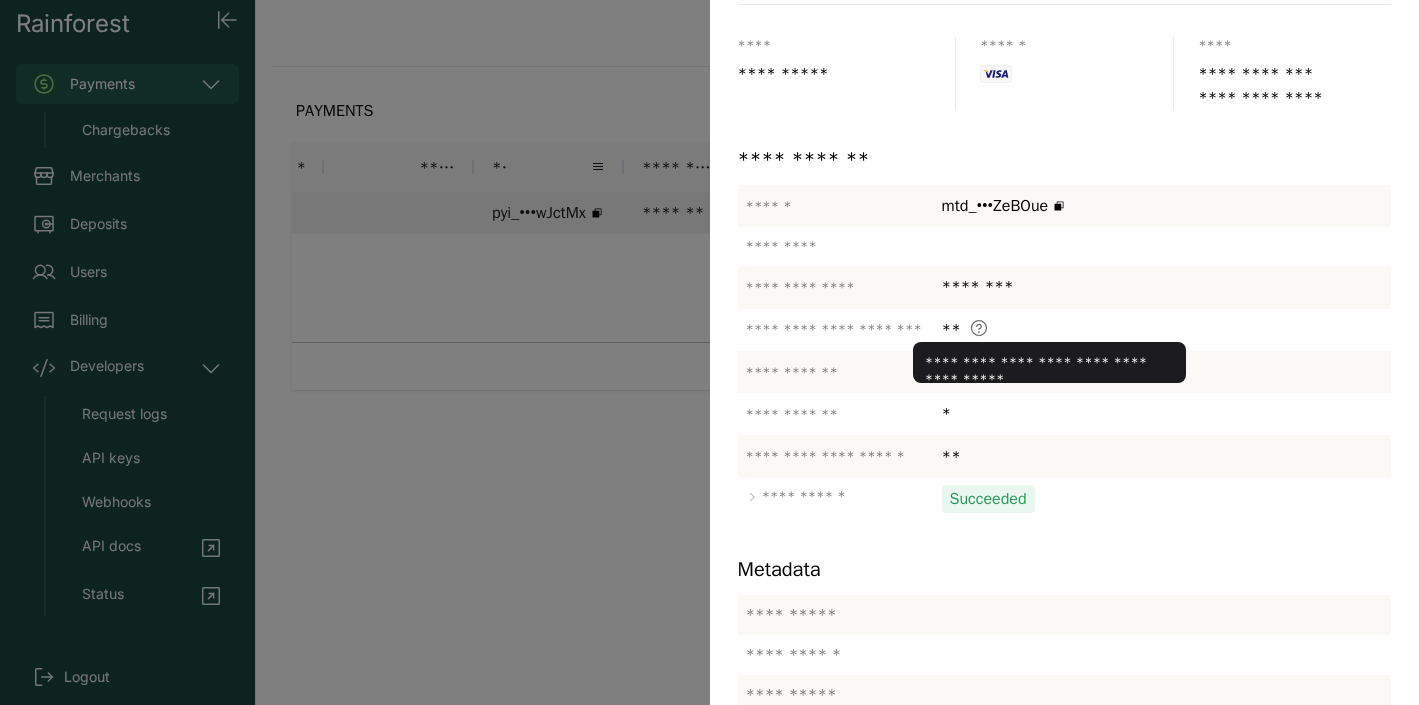click 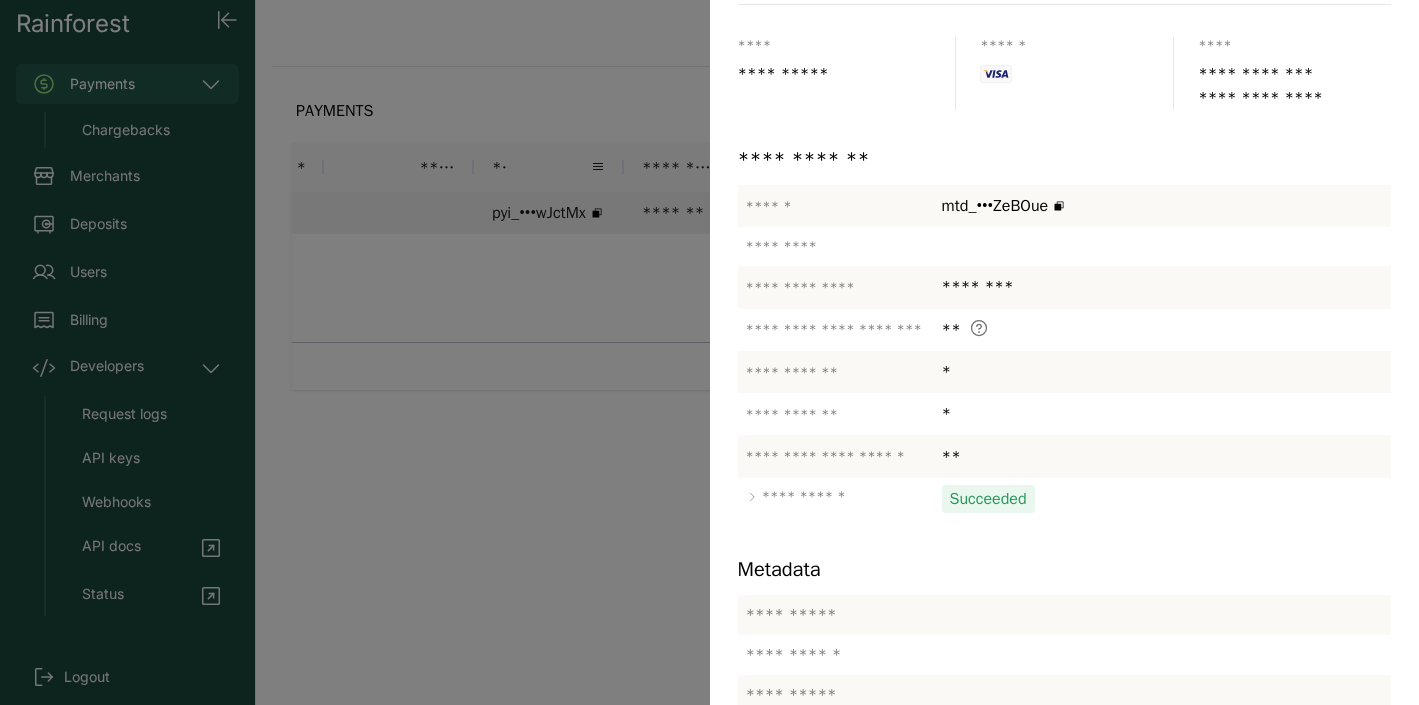 click at bounding box center [709, 352] 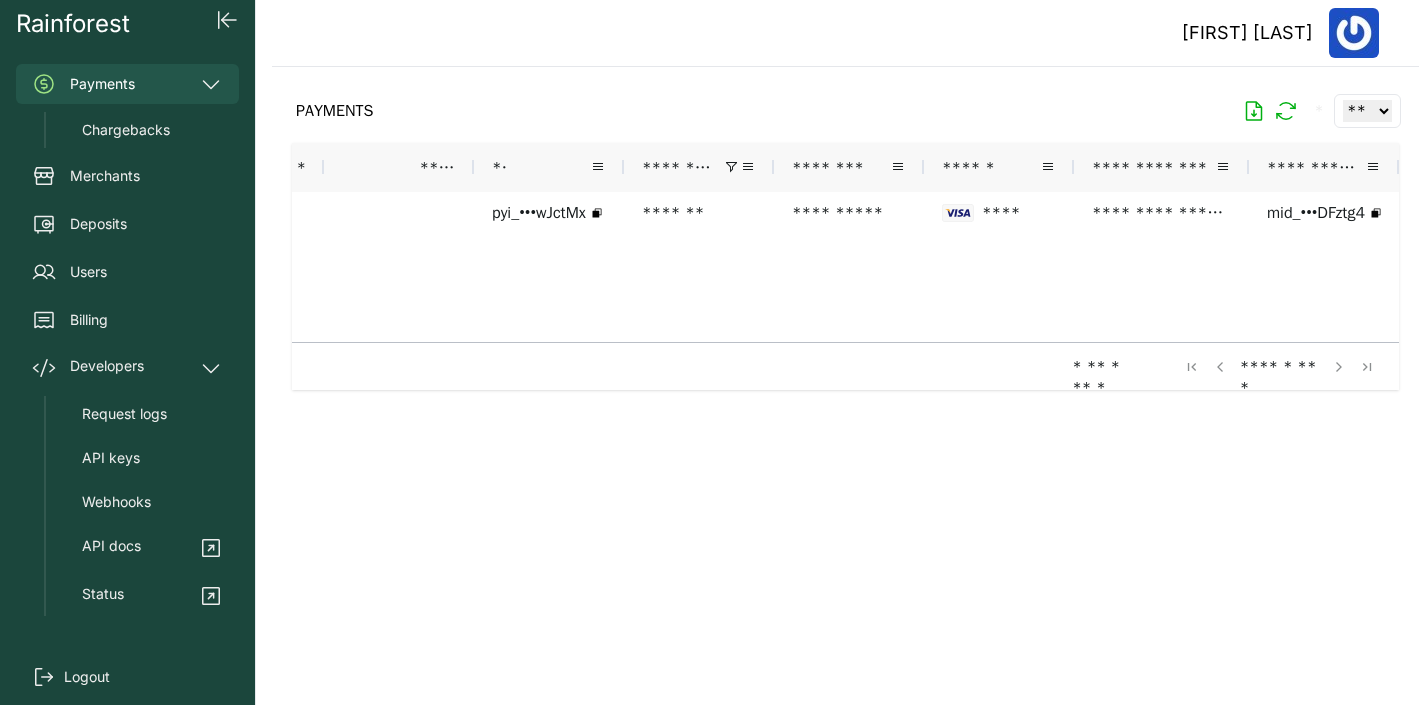 scroll, scrollTop: 0, scrollLeft: 629, axis: horizontal 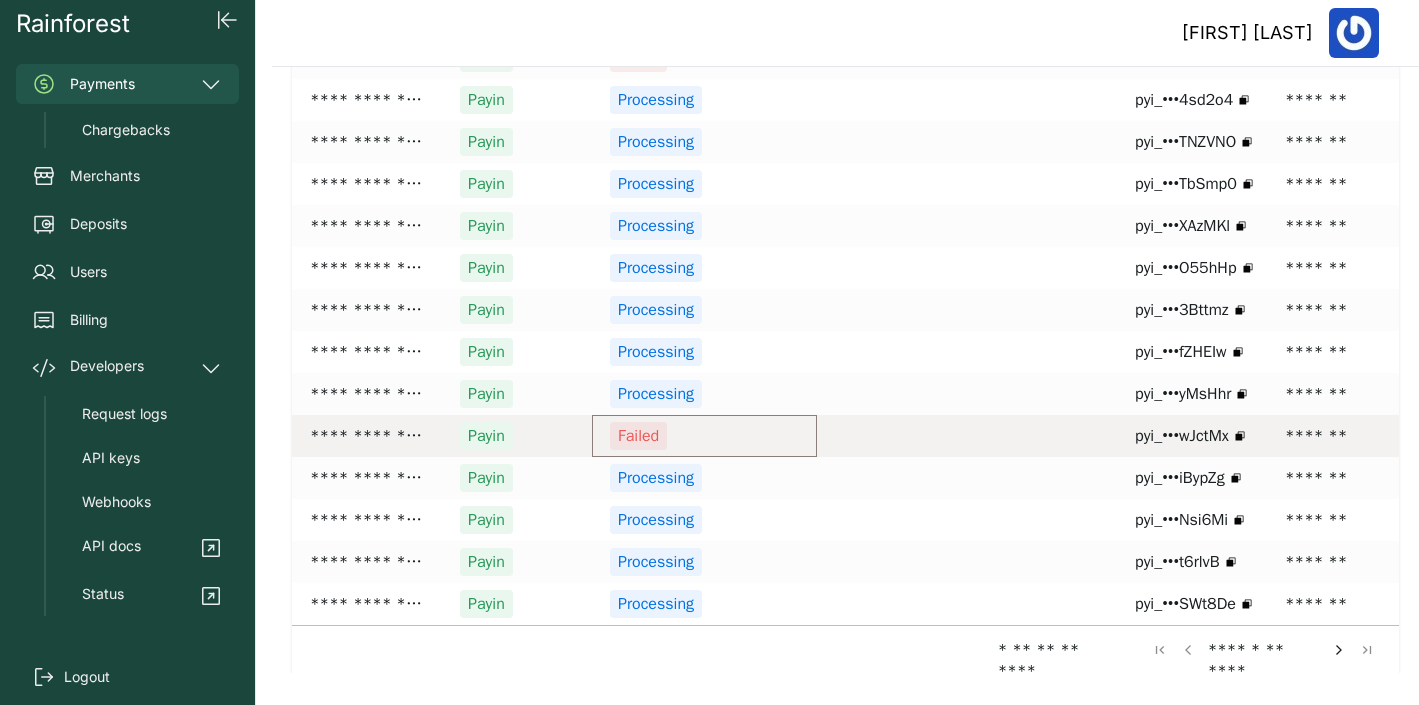 click on "Failed" at bounding box center [704, 436] 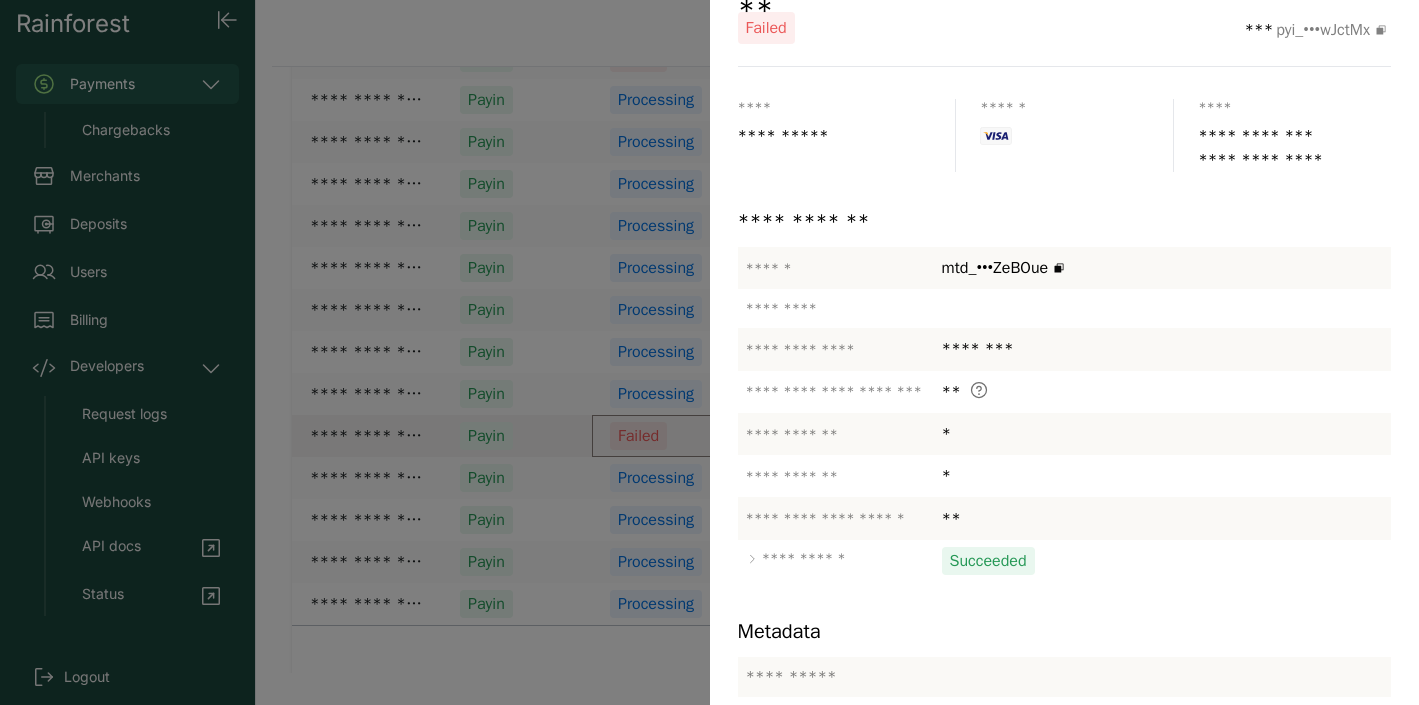 scroll, scrollTop: 118, scrollLeft: 0, axis: vertical 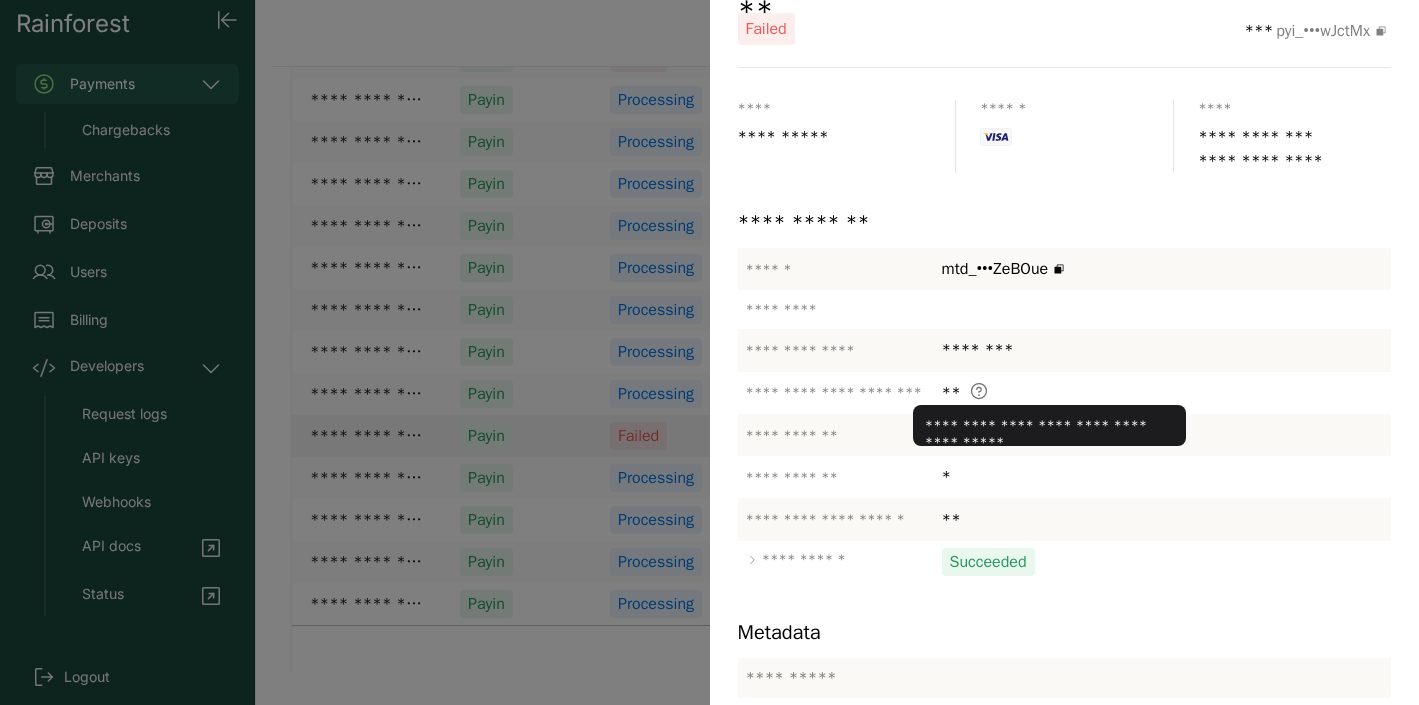 click 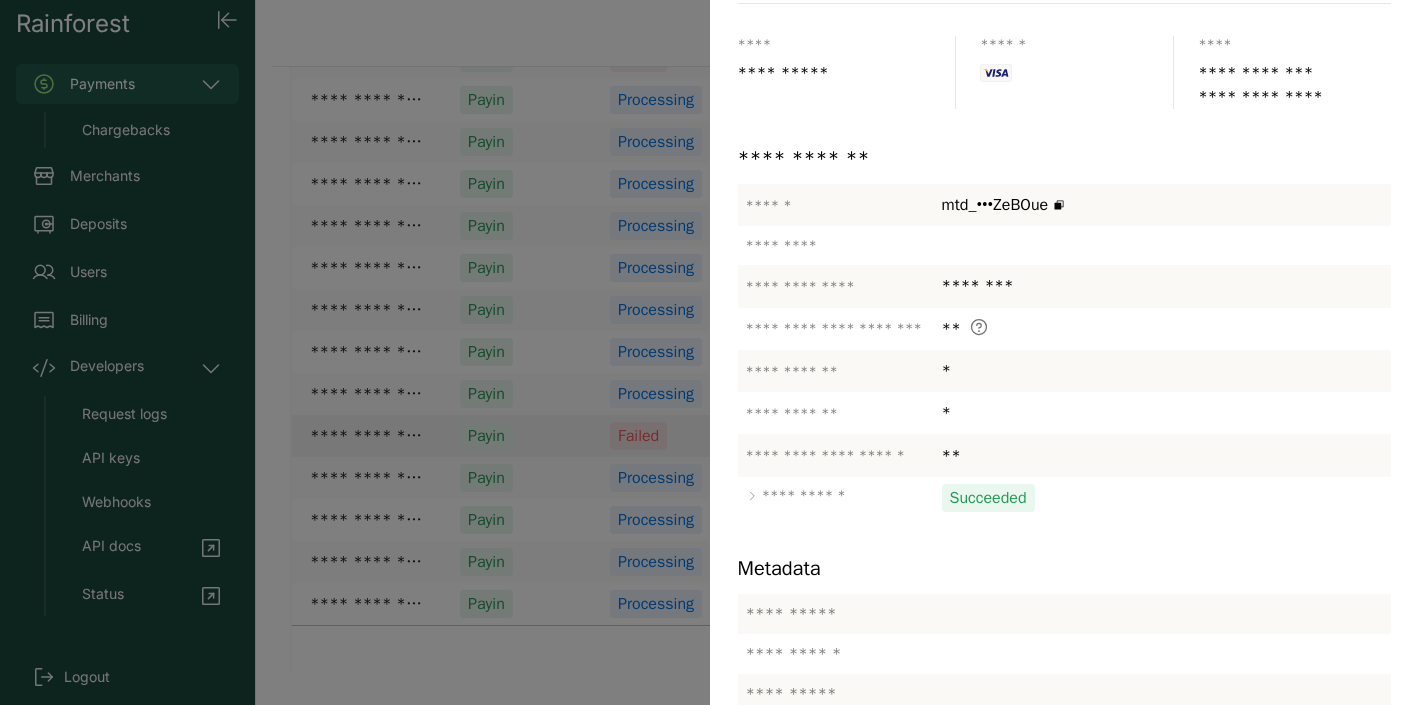 scroll, scrollTop: 292, scrollLeft: 0, axis: vertical 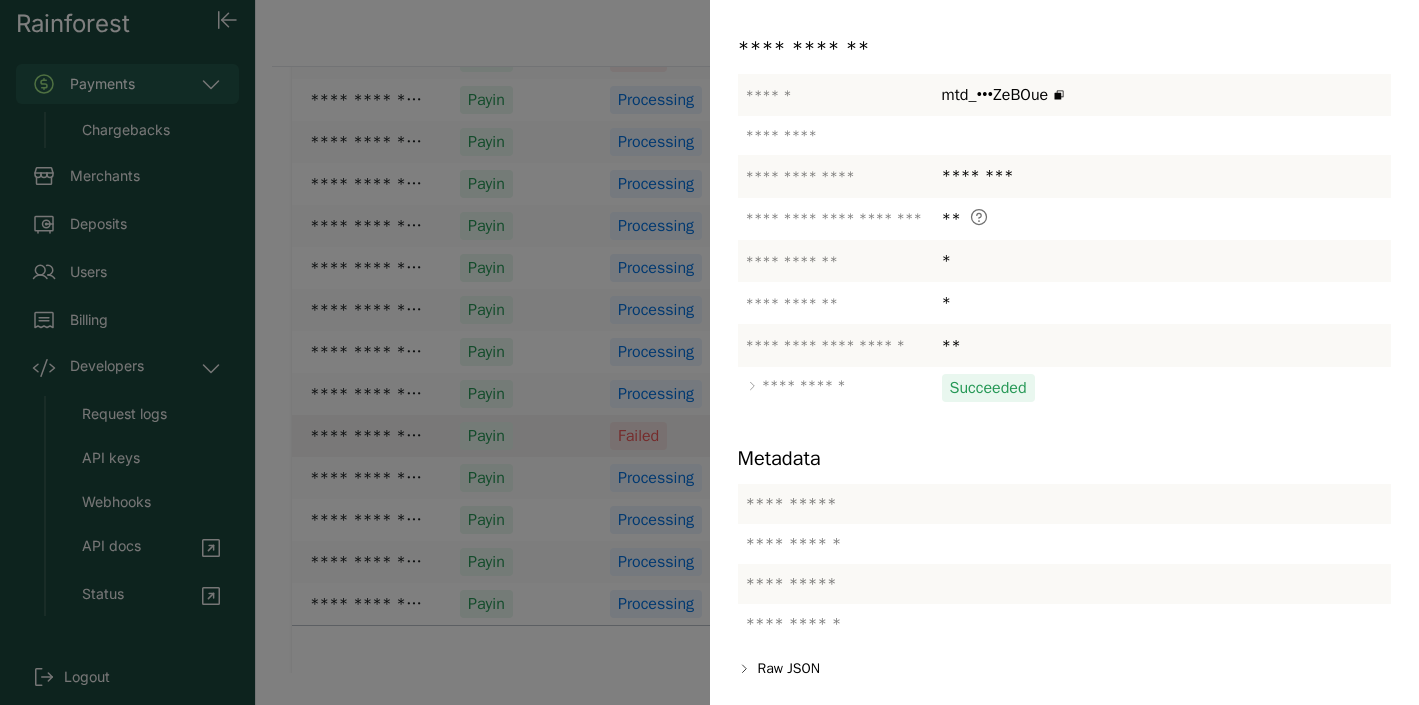 click on "**********" 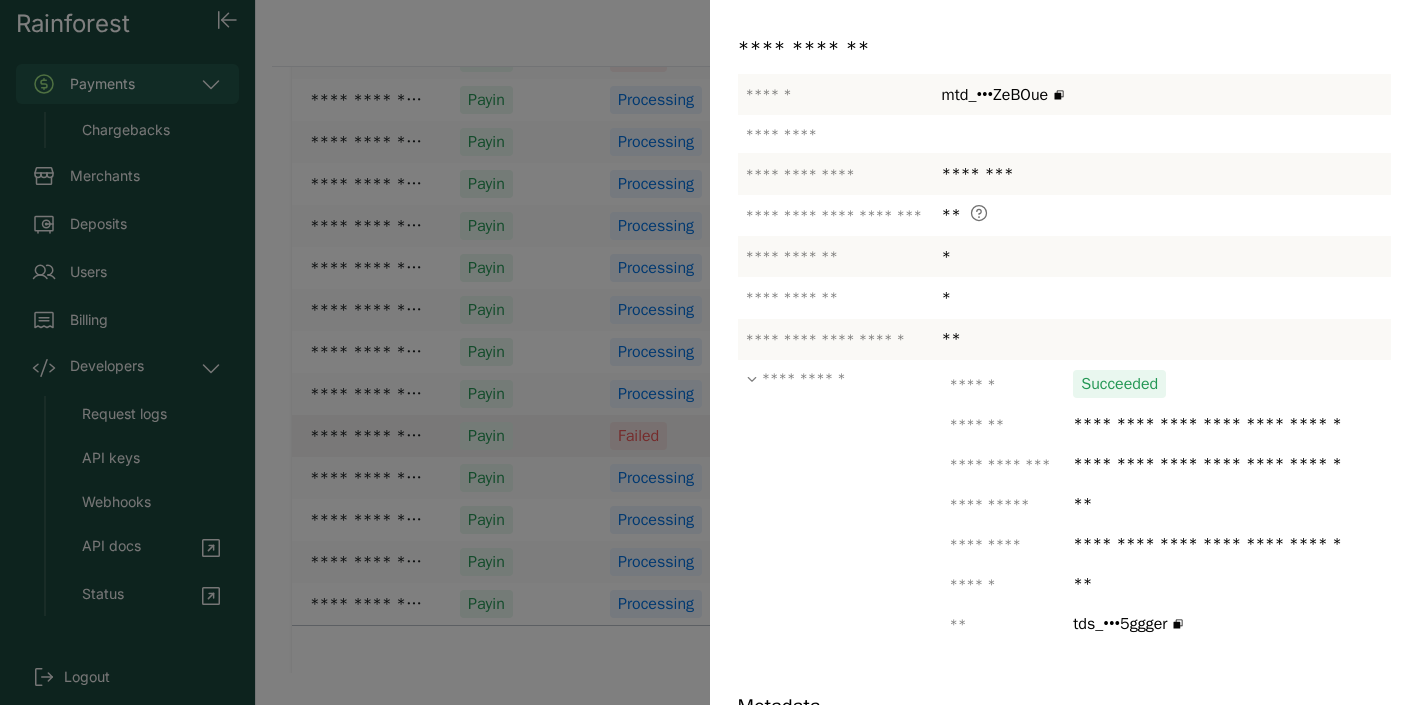 click on "**********" 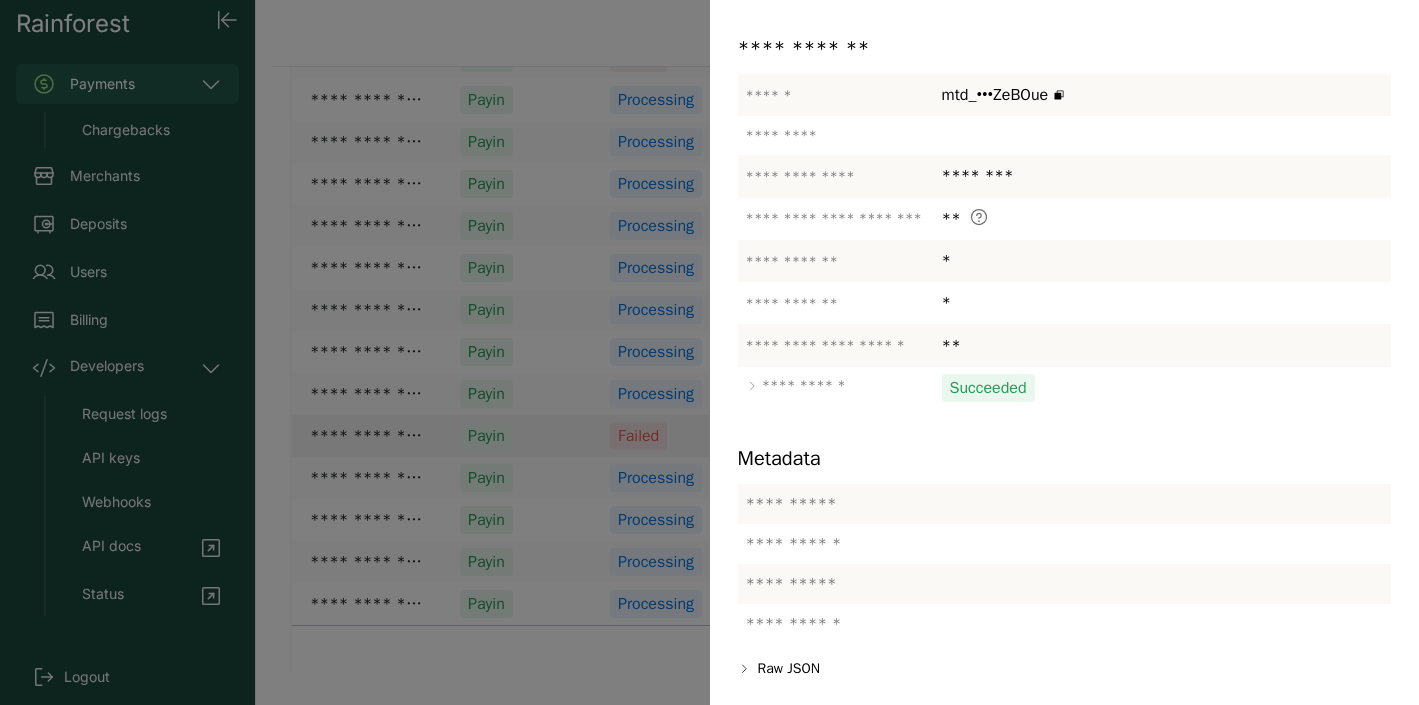 click at bounding box center [709, 352] 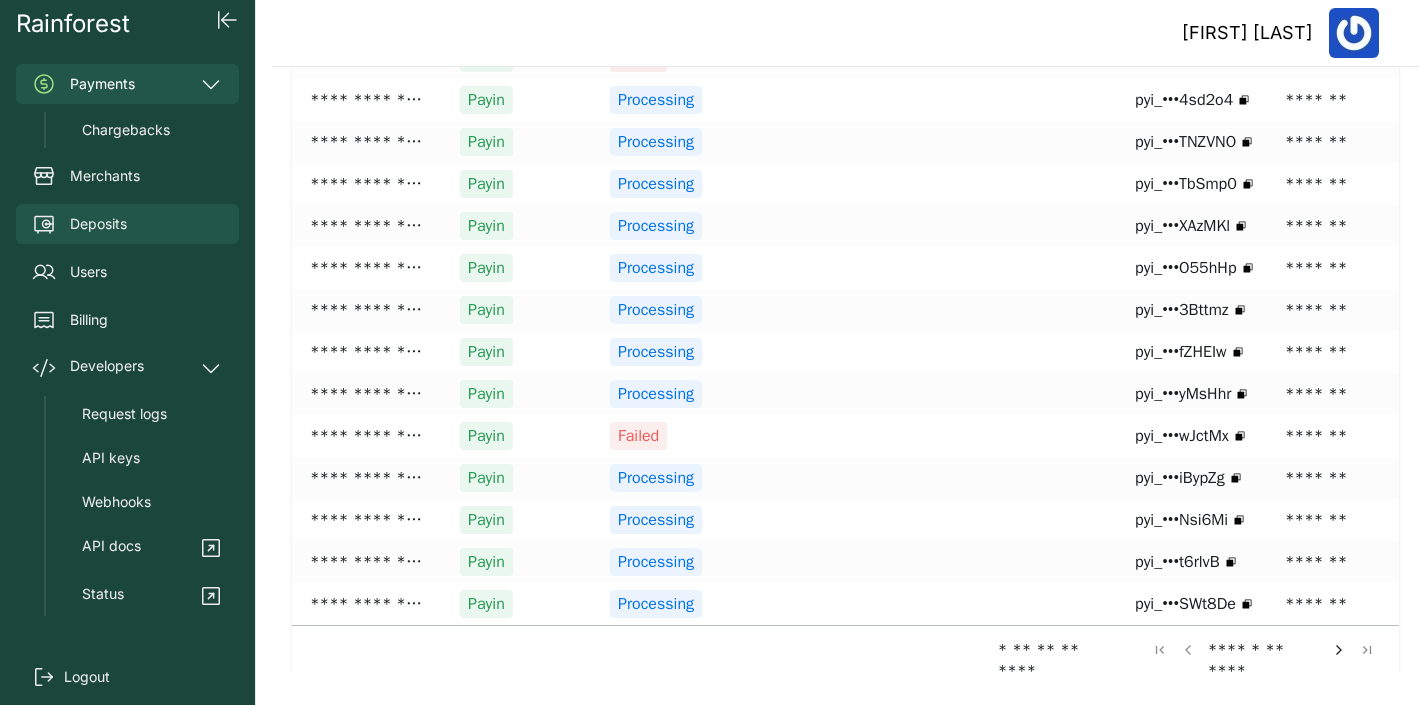 click on "Deposits" at bounding box center [127, 224] 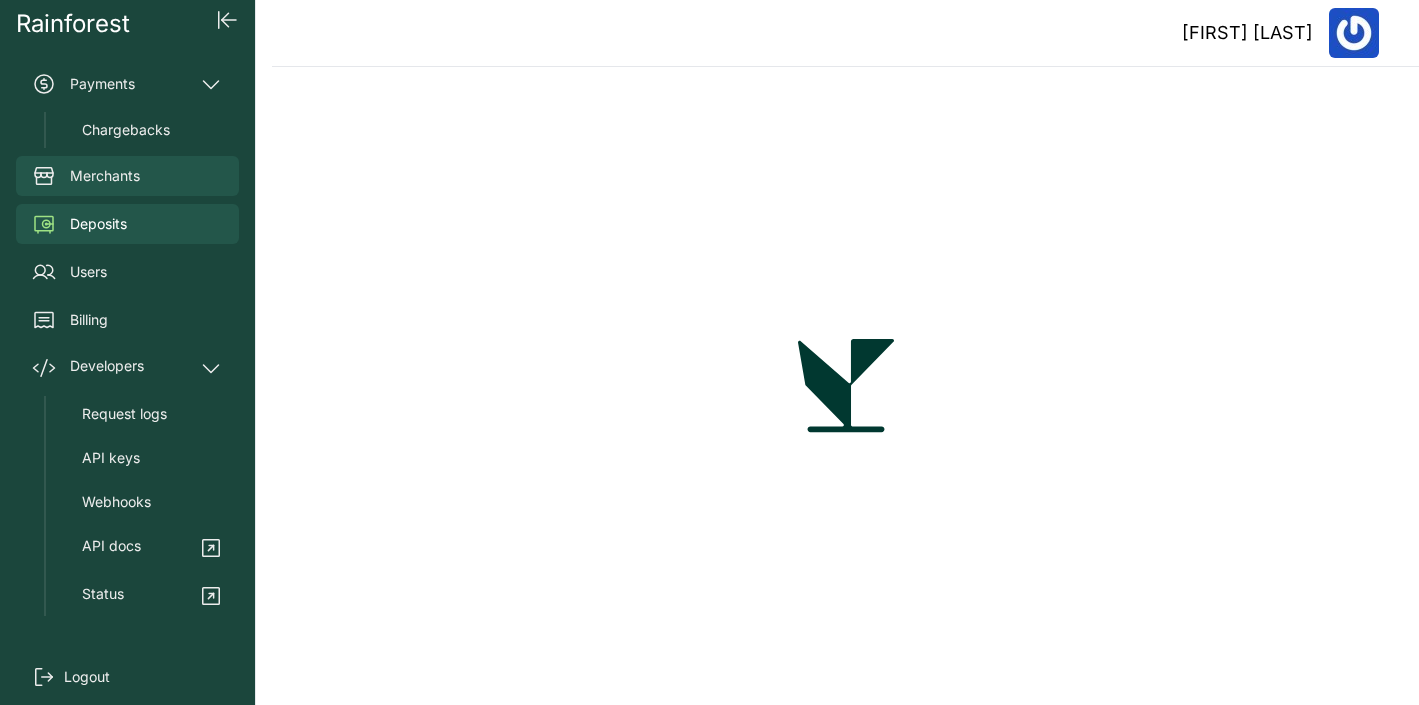 click on "Merchants" at bounding box center [127, 176] 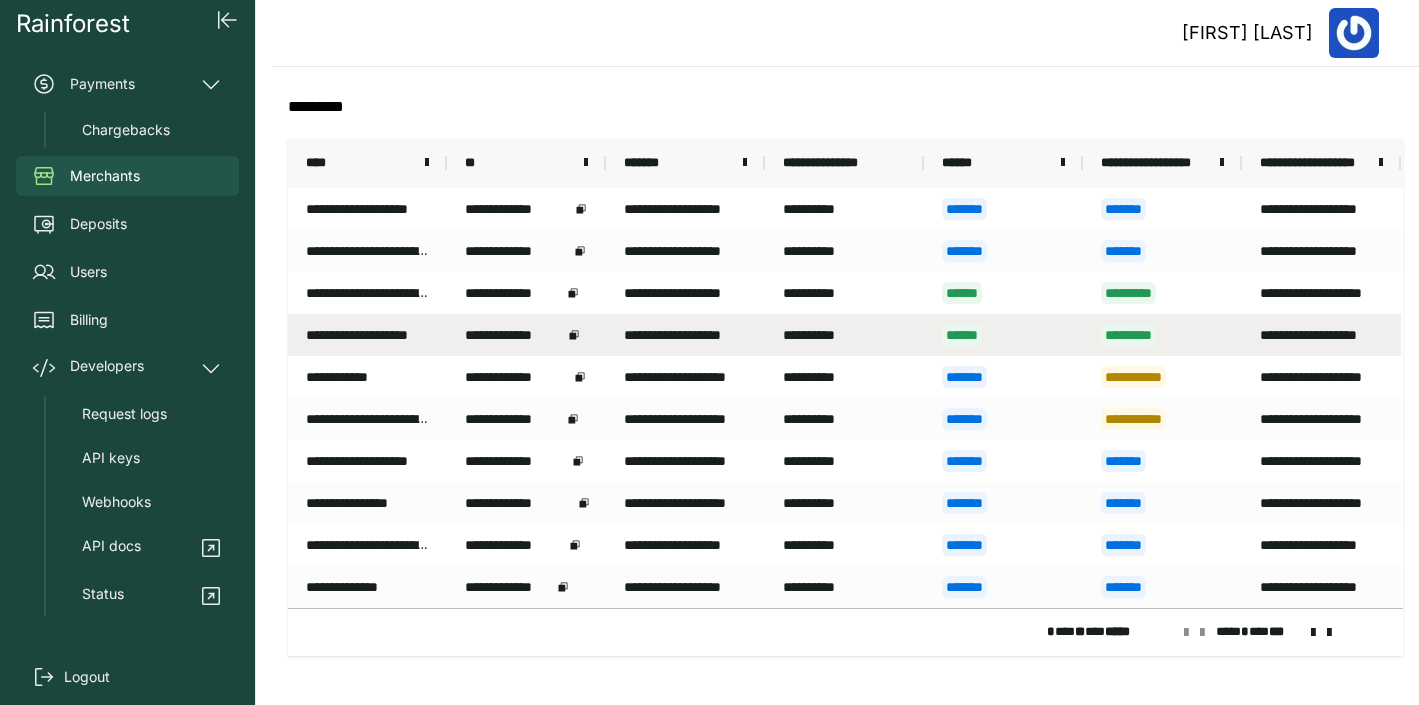 click on "**********" at bounding box center (367, 335) 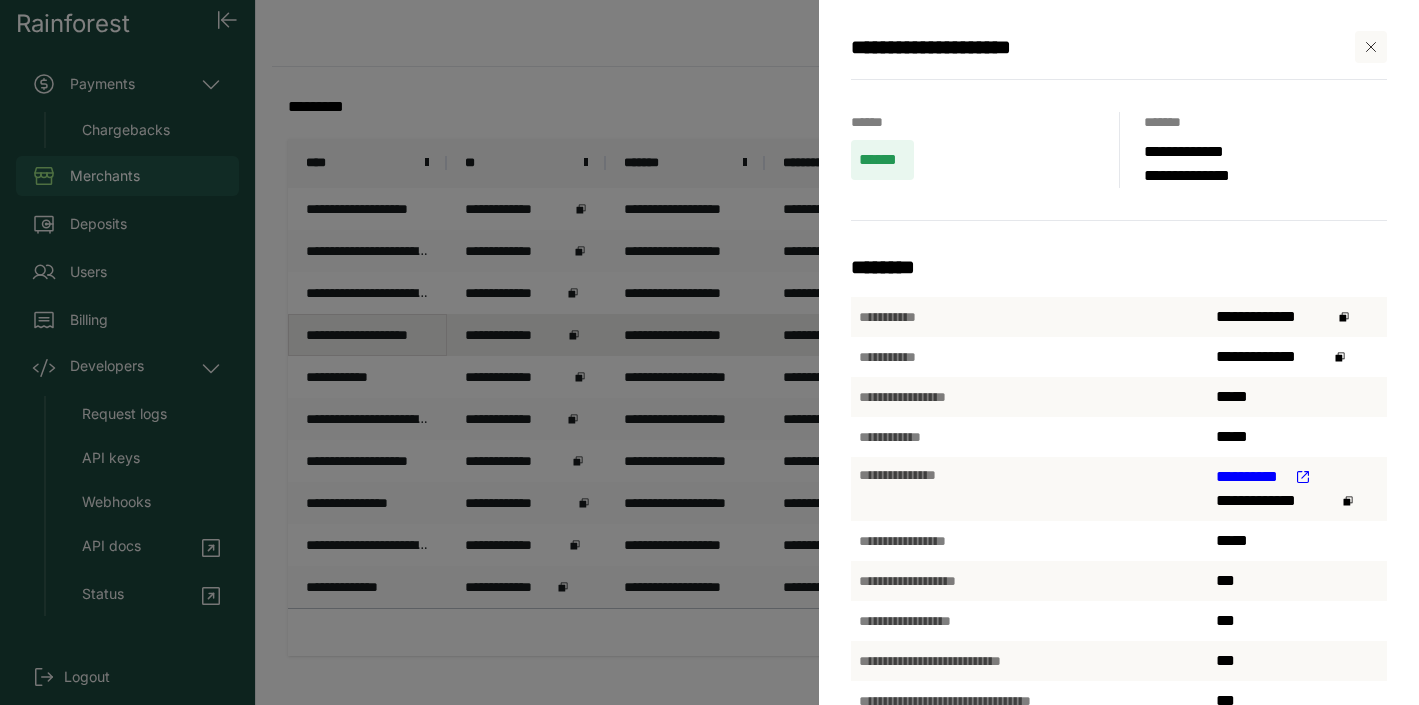 scroll, scrollTop: 0, scrollLeft: 0, axis: both 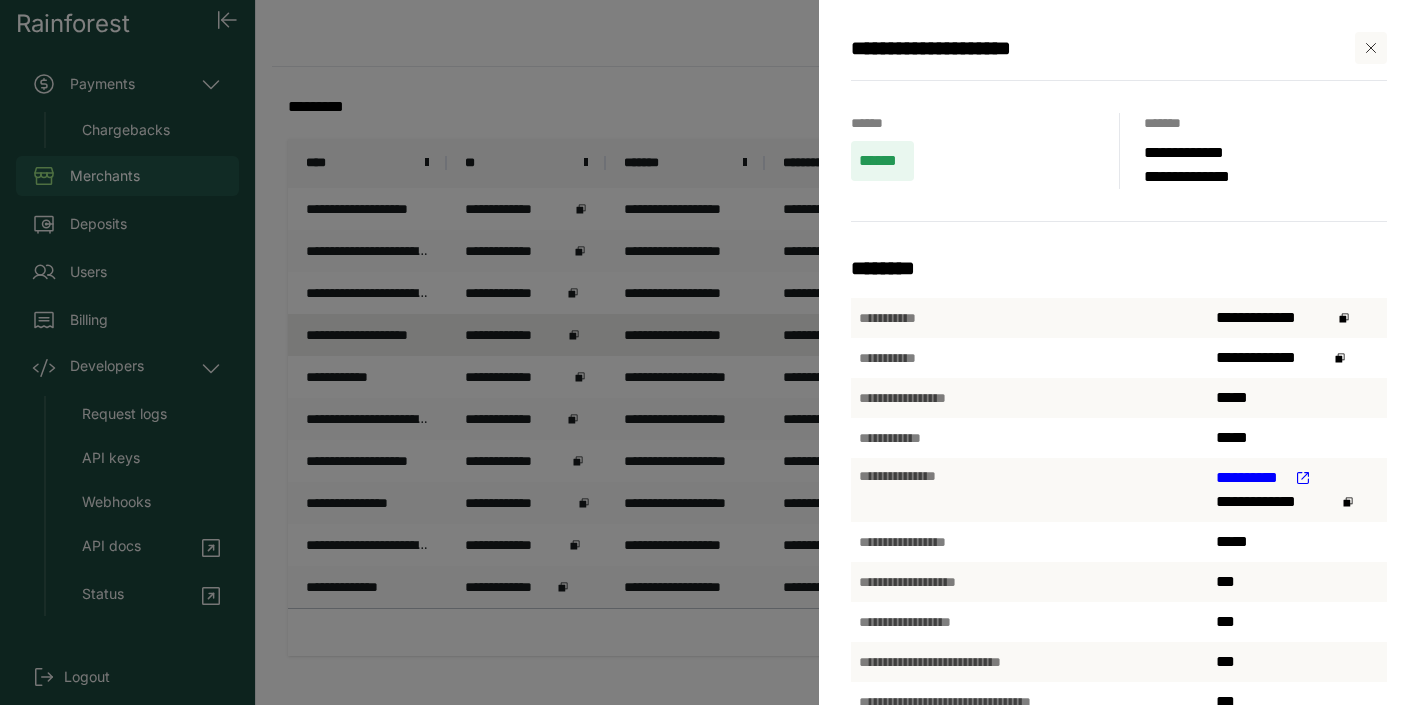 click on "******" at bounding box center (882, 161) 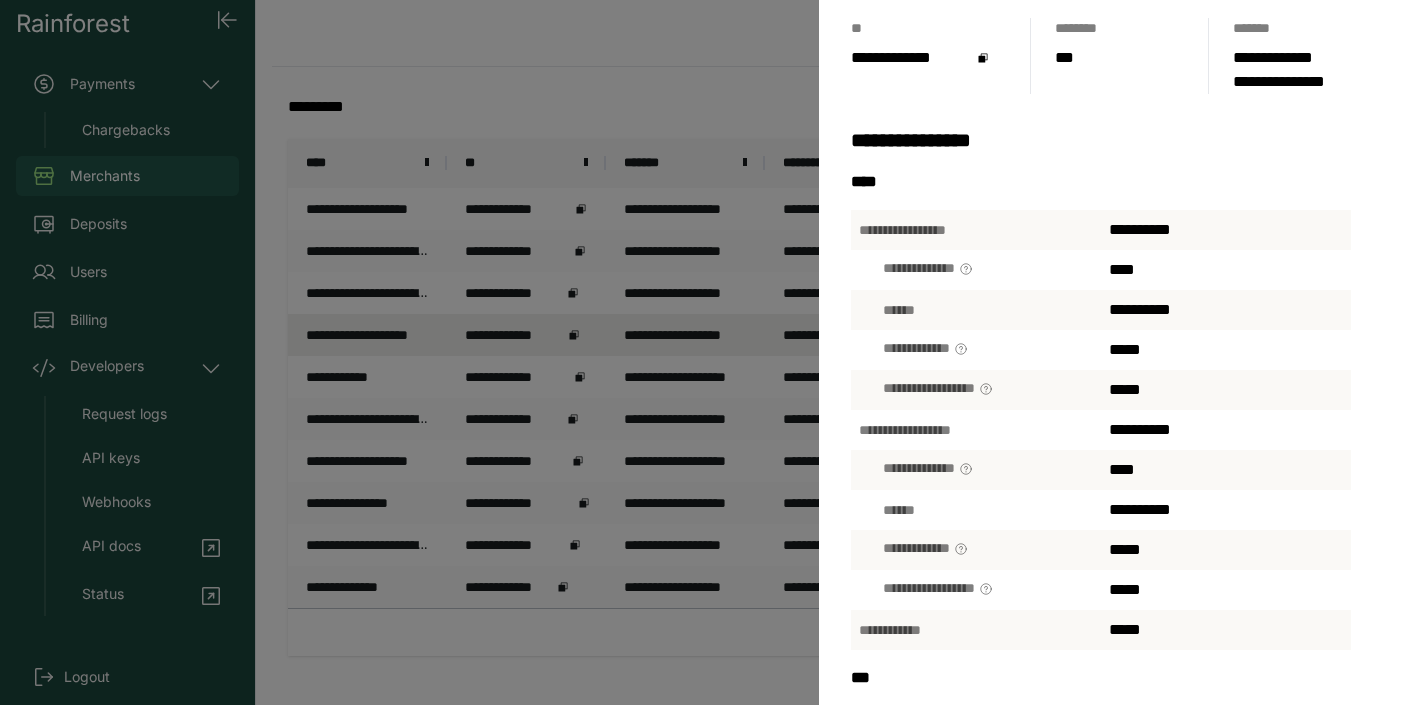 scroll, scrollTop: 0, scrollLeft: 0, axis: both 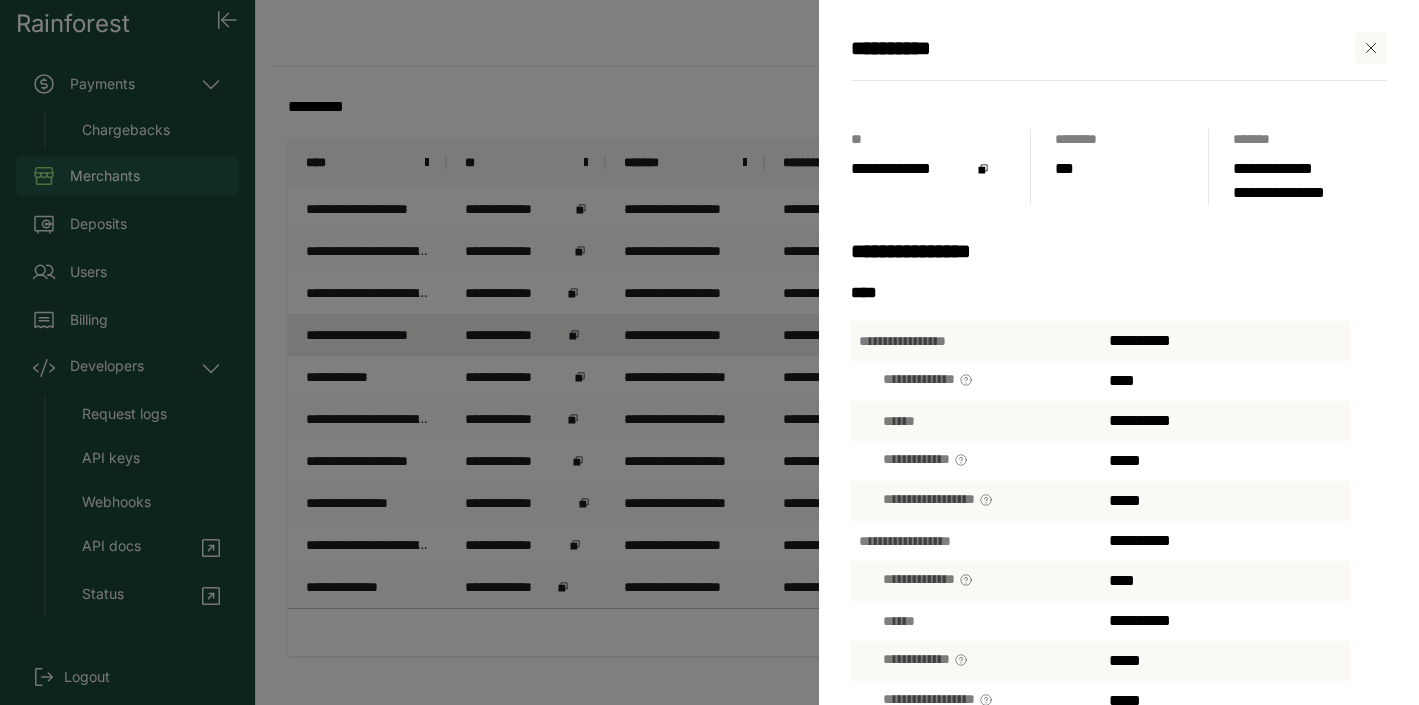 click 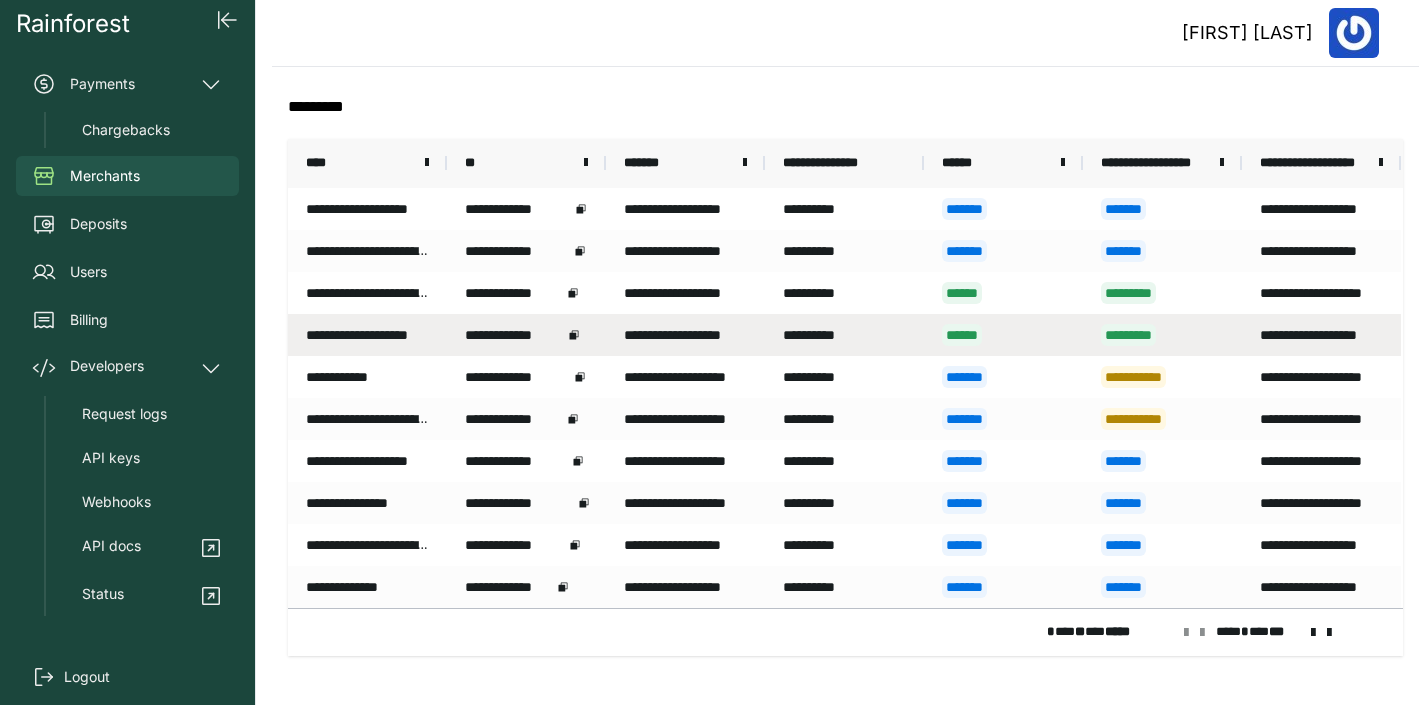 click on "*********" at bounding box center [1128, 335] 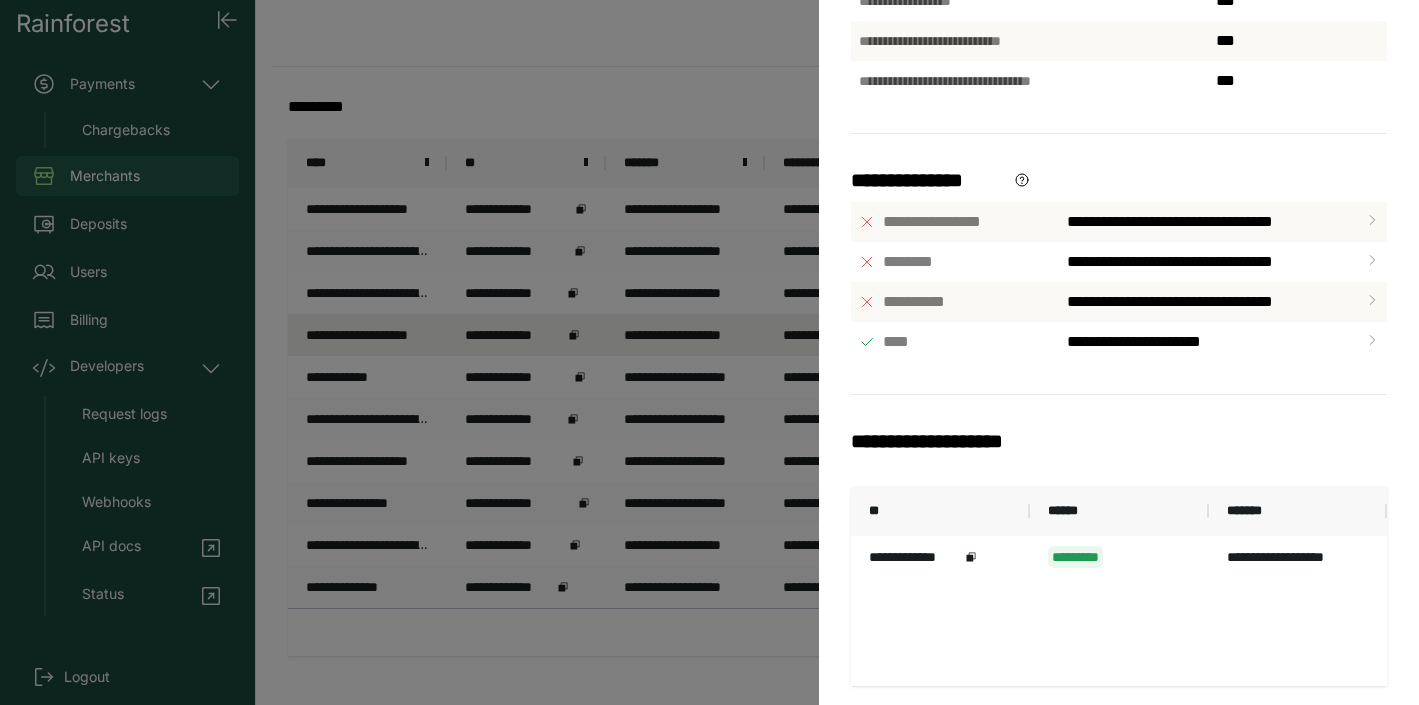 scroll, scrollTop: 623, scrollLeft: 0, axis: vertical 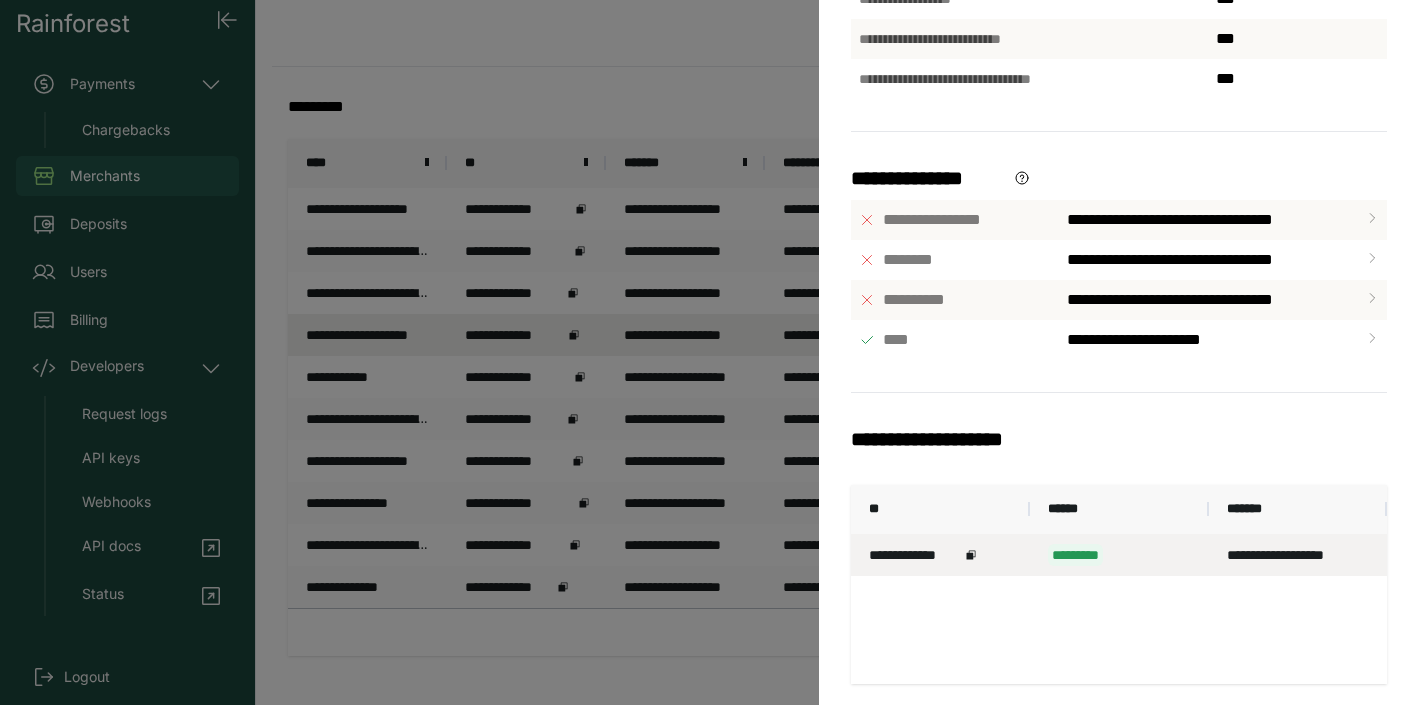 click on "*********" at bounding box center (1075, 555) 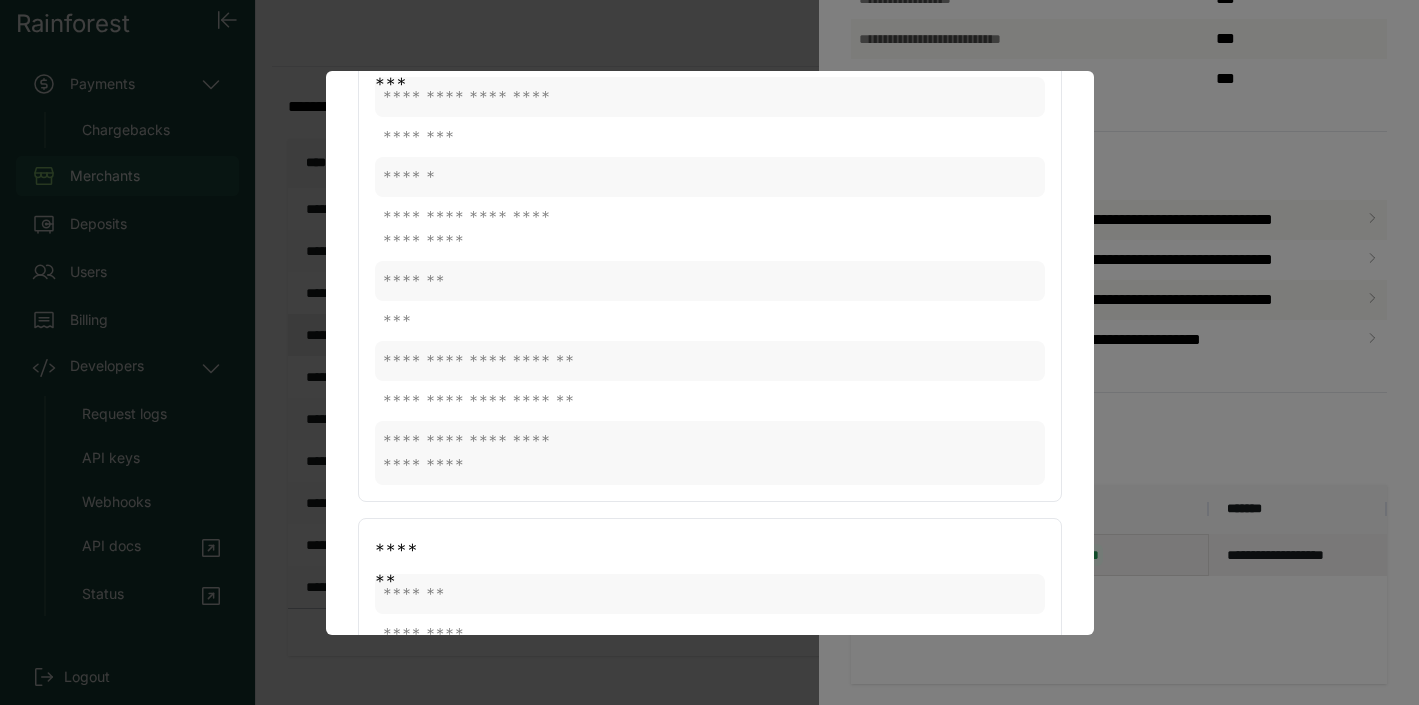 scroll, scrollTop: 398, scrollLeft: 0, axis: vertical 